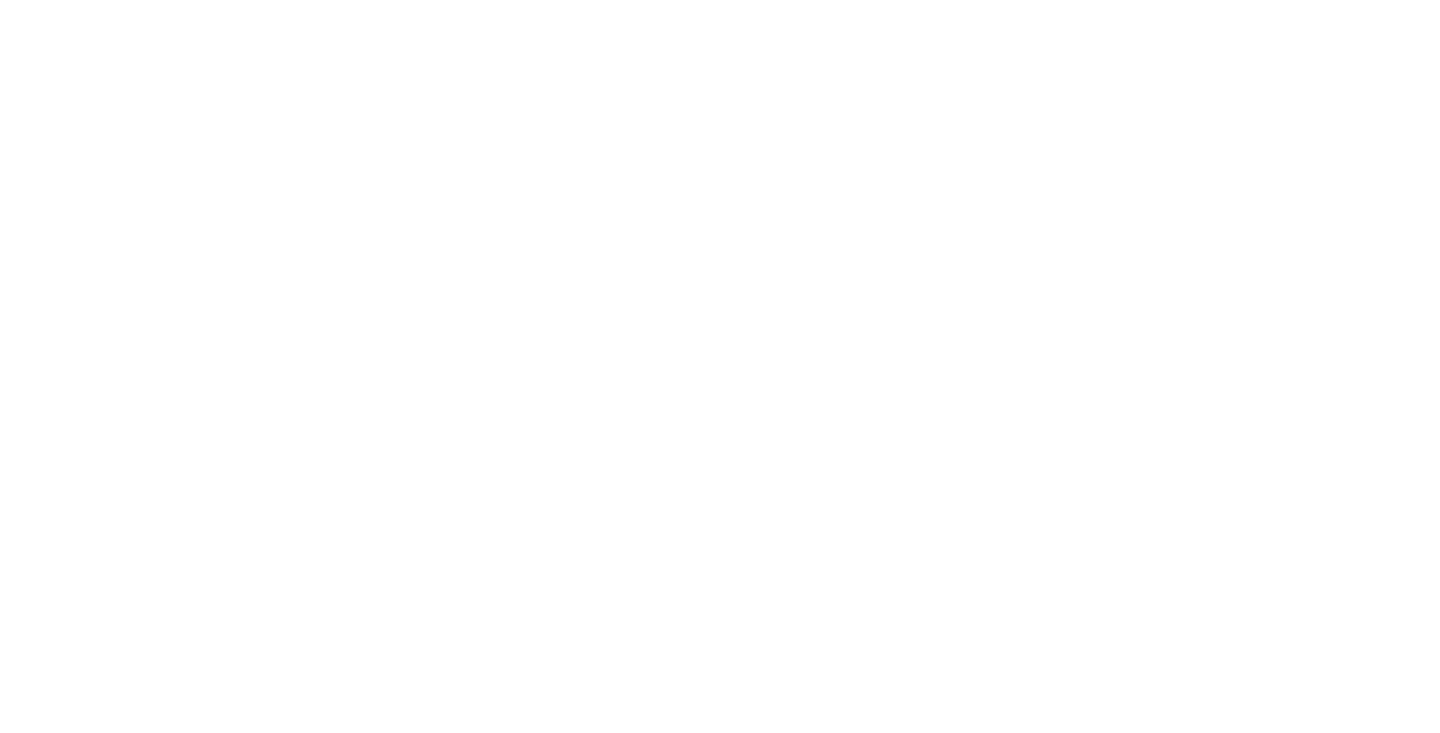 scroll, scrollTop: 0, scrollLeft: 0, axis: both 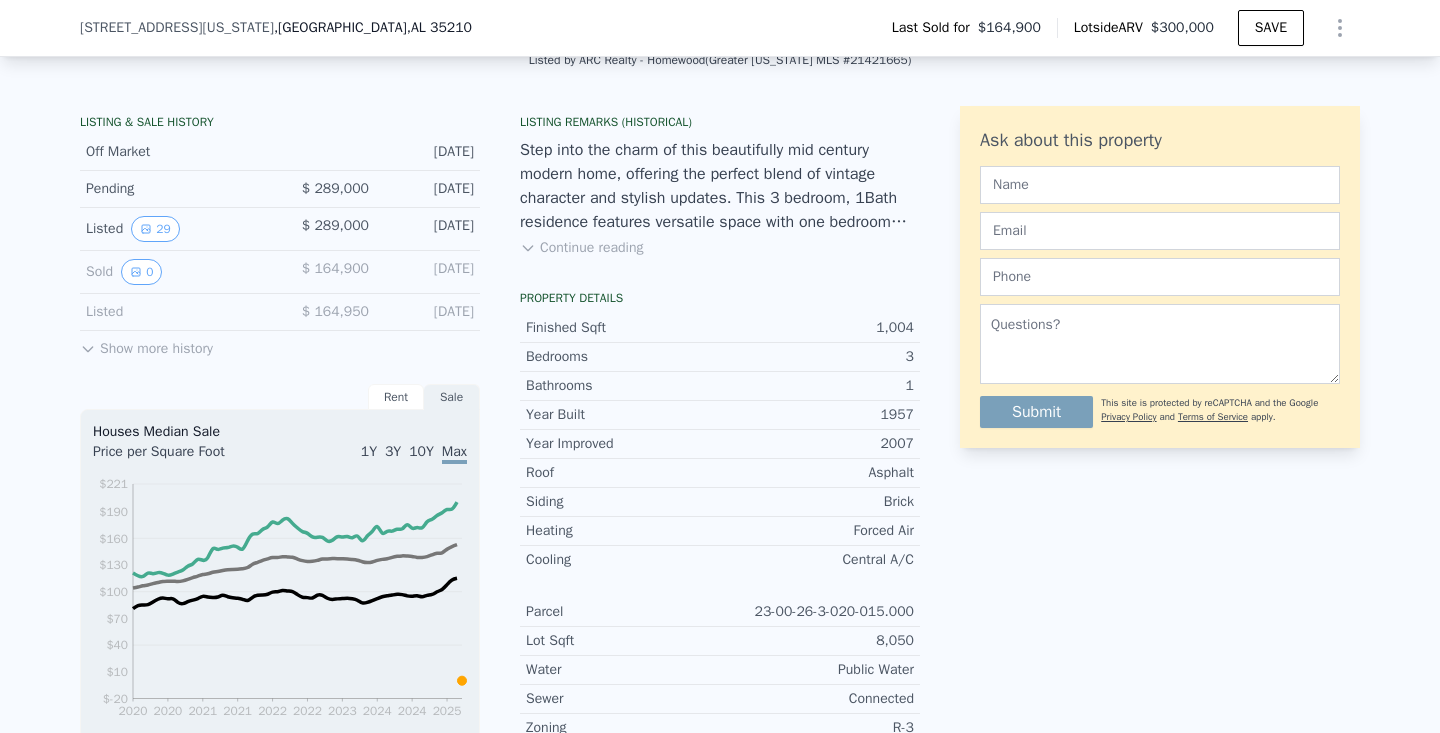 click 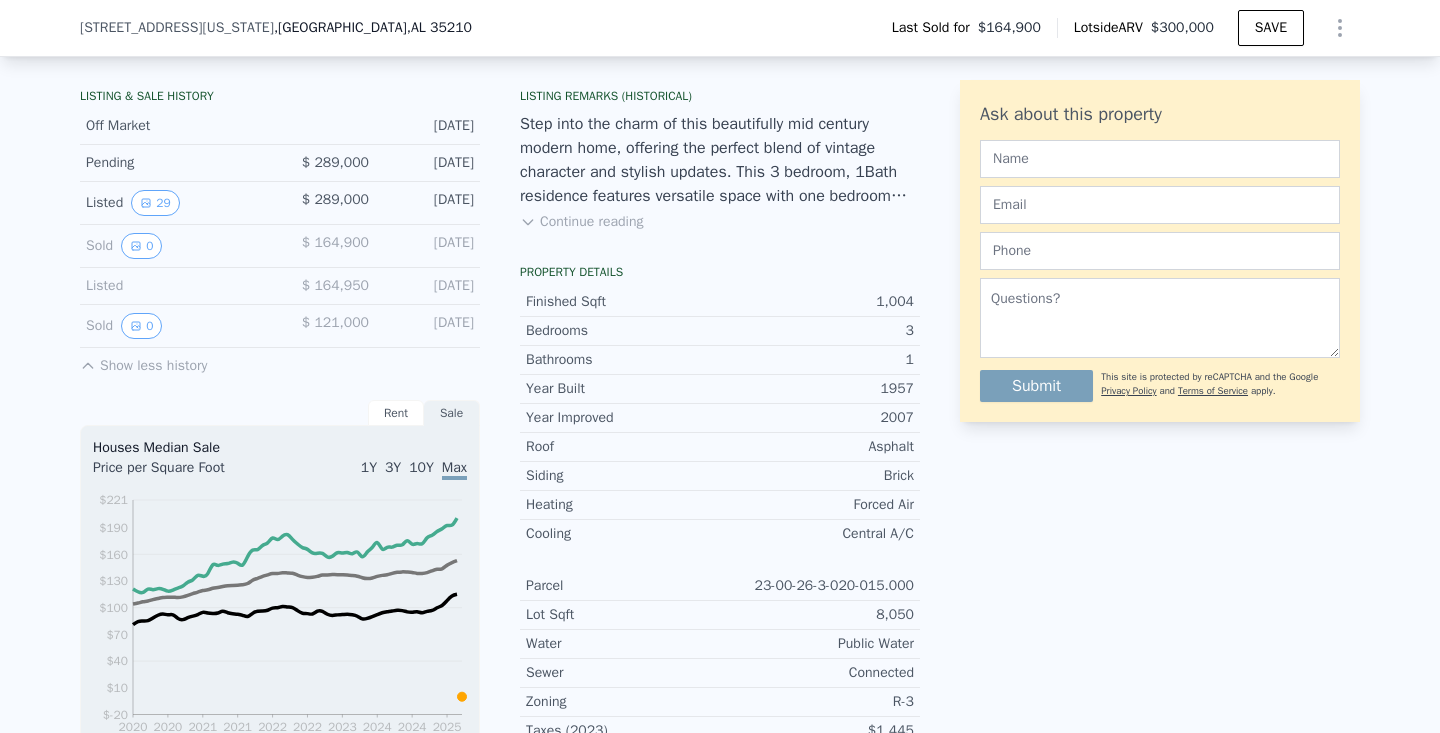 scroll, scrollTop: 489, scrollLeft: 0, axis: vertical 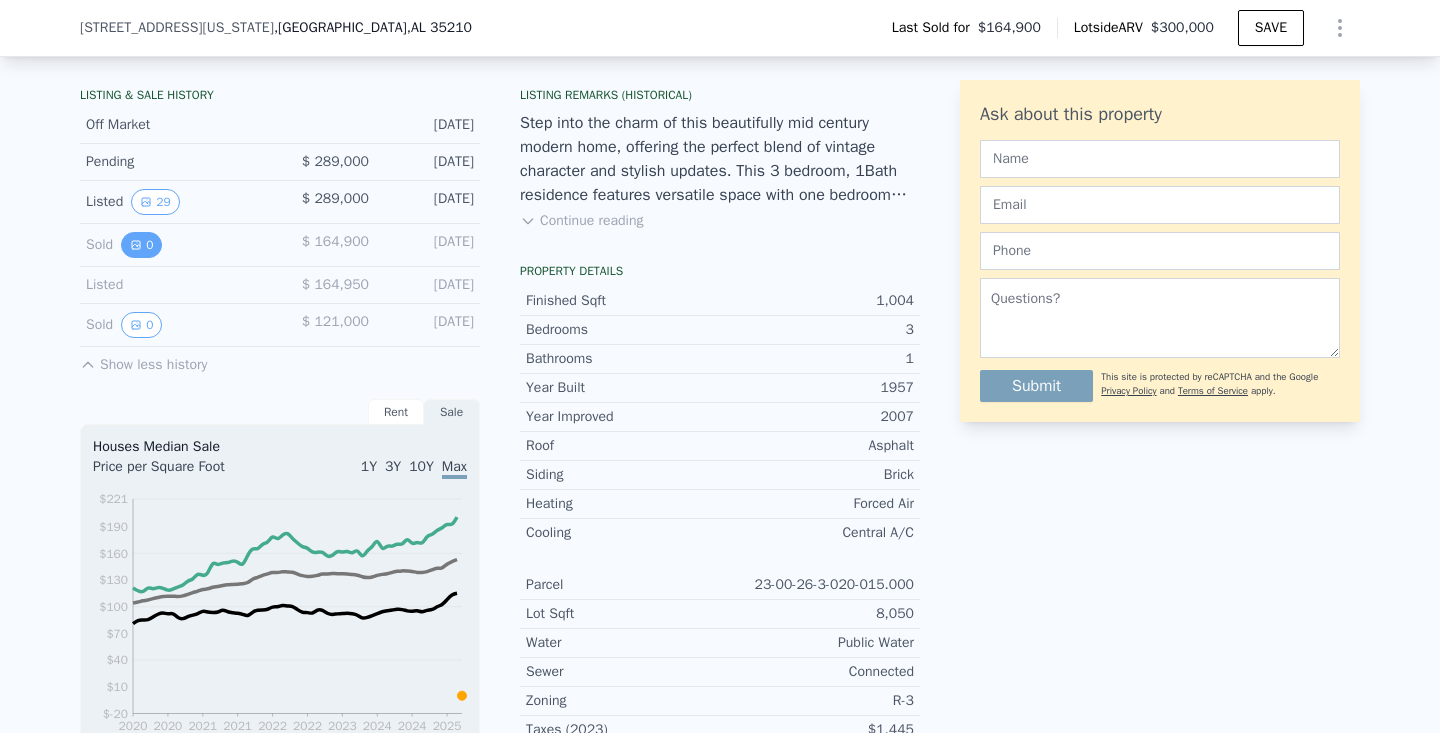 click 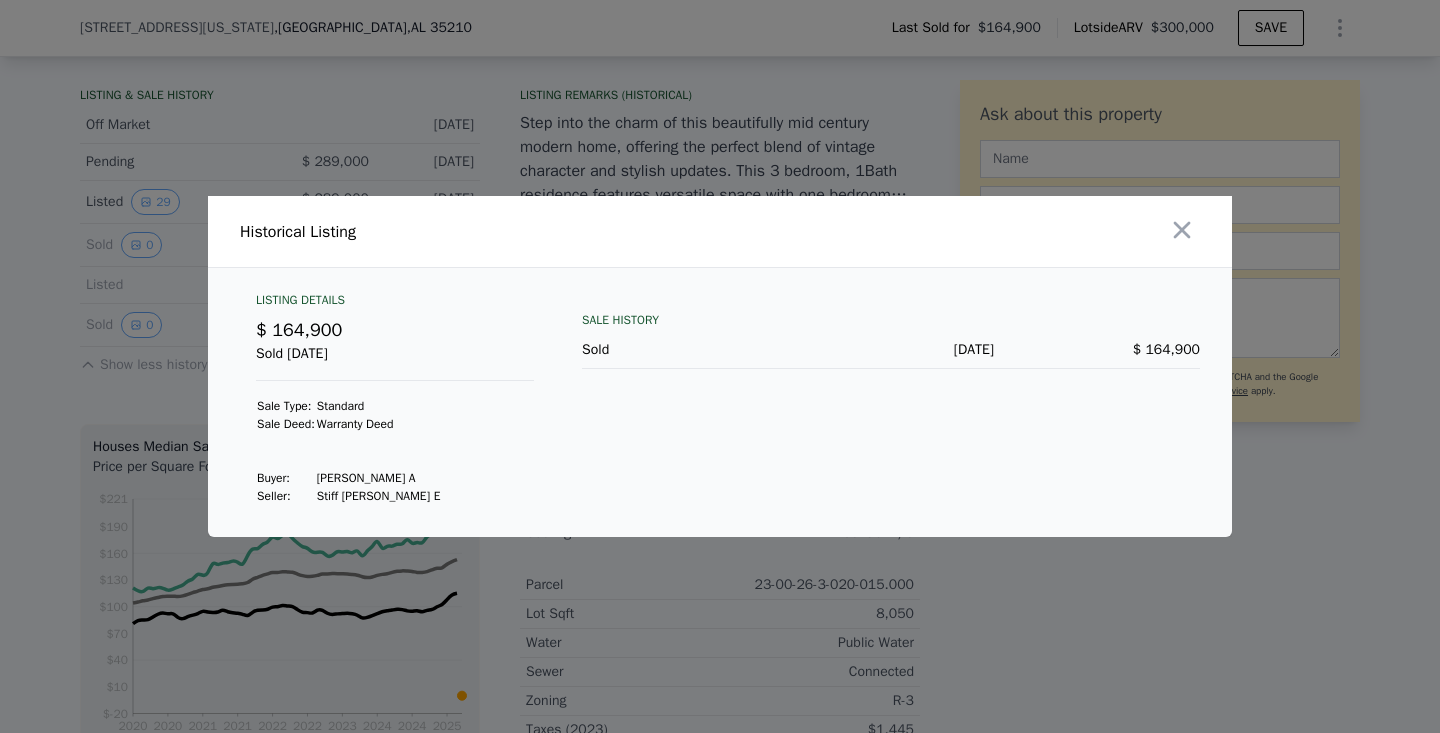 click at bounding box center [720, 366] 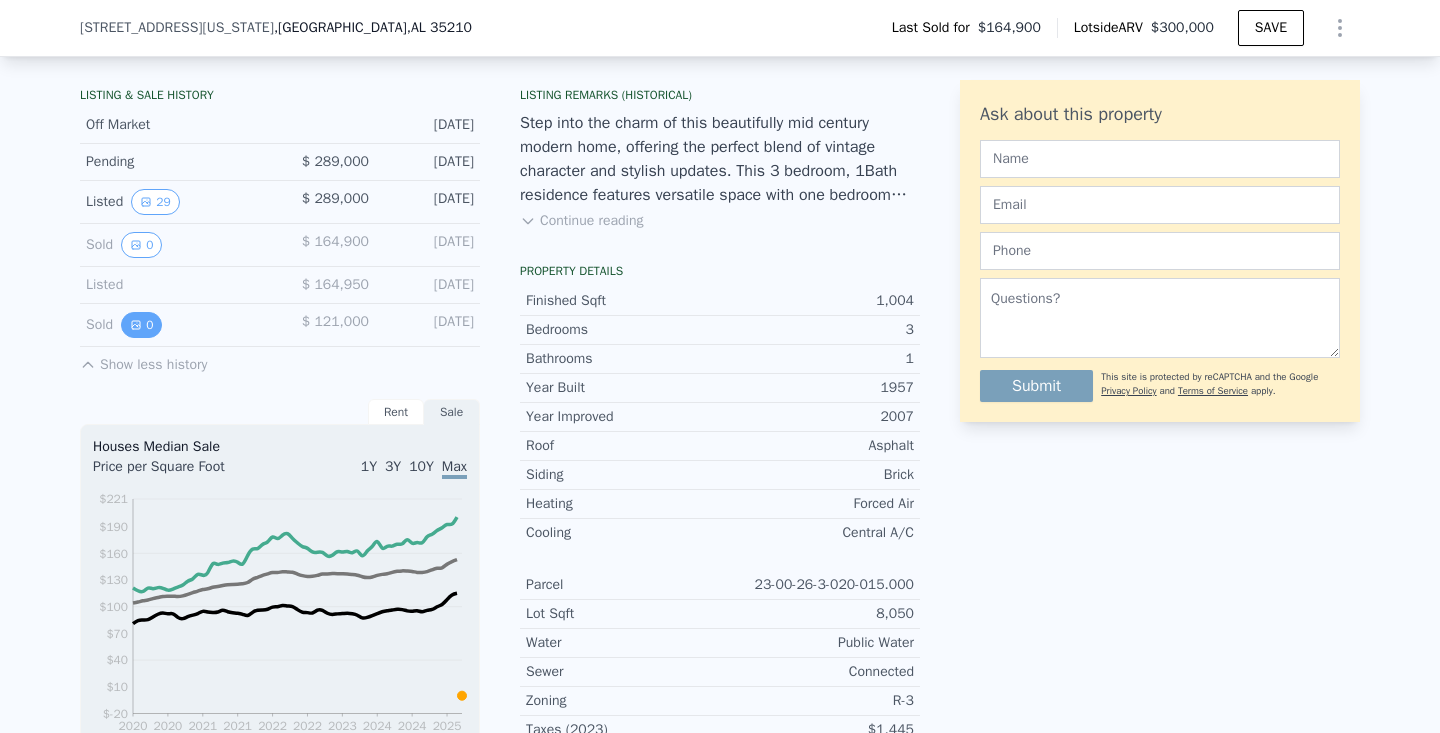 click on "0" at bounding box center [141, 325] 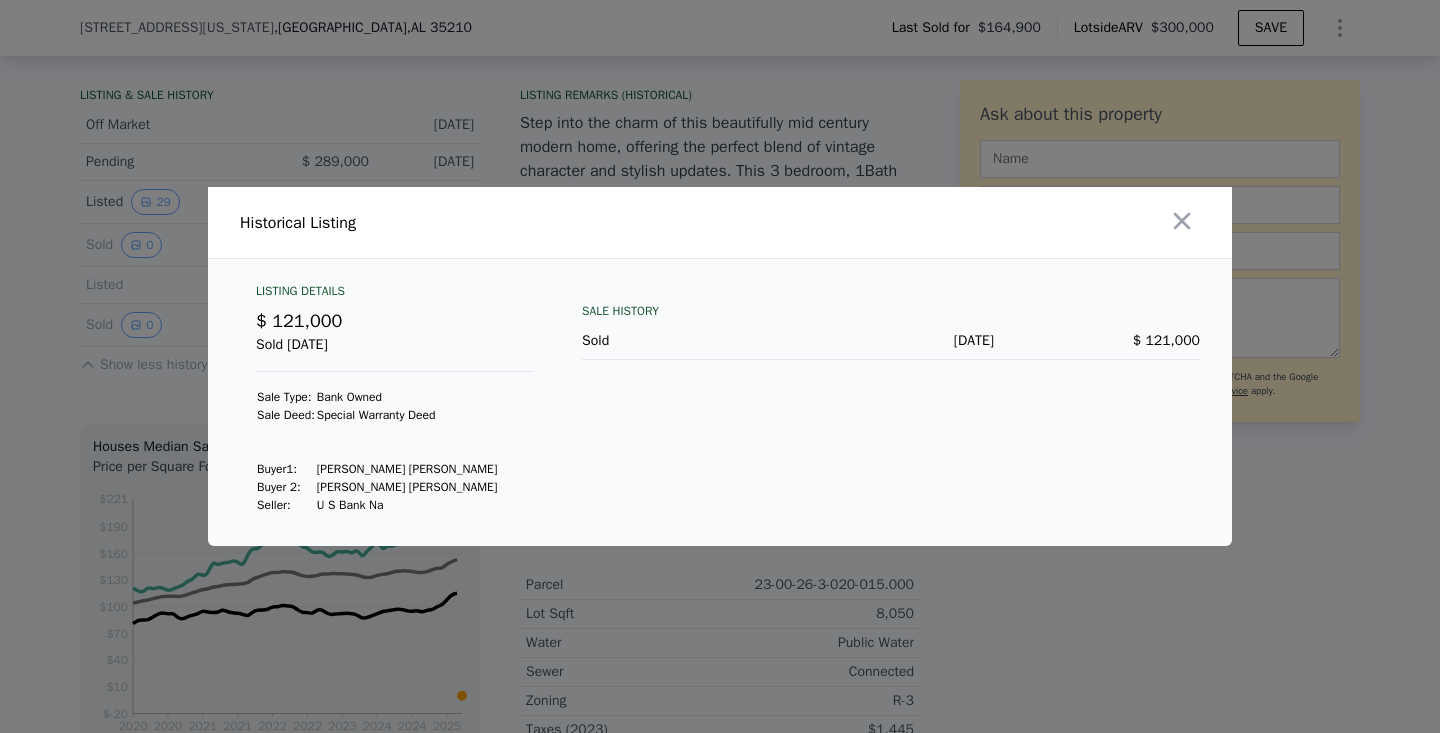click at bounding box center [720, 366] 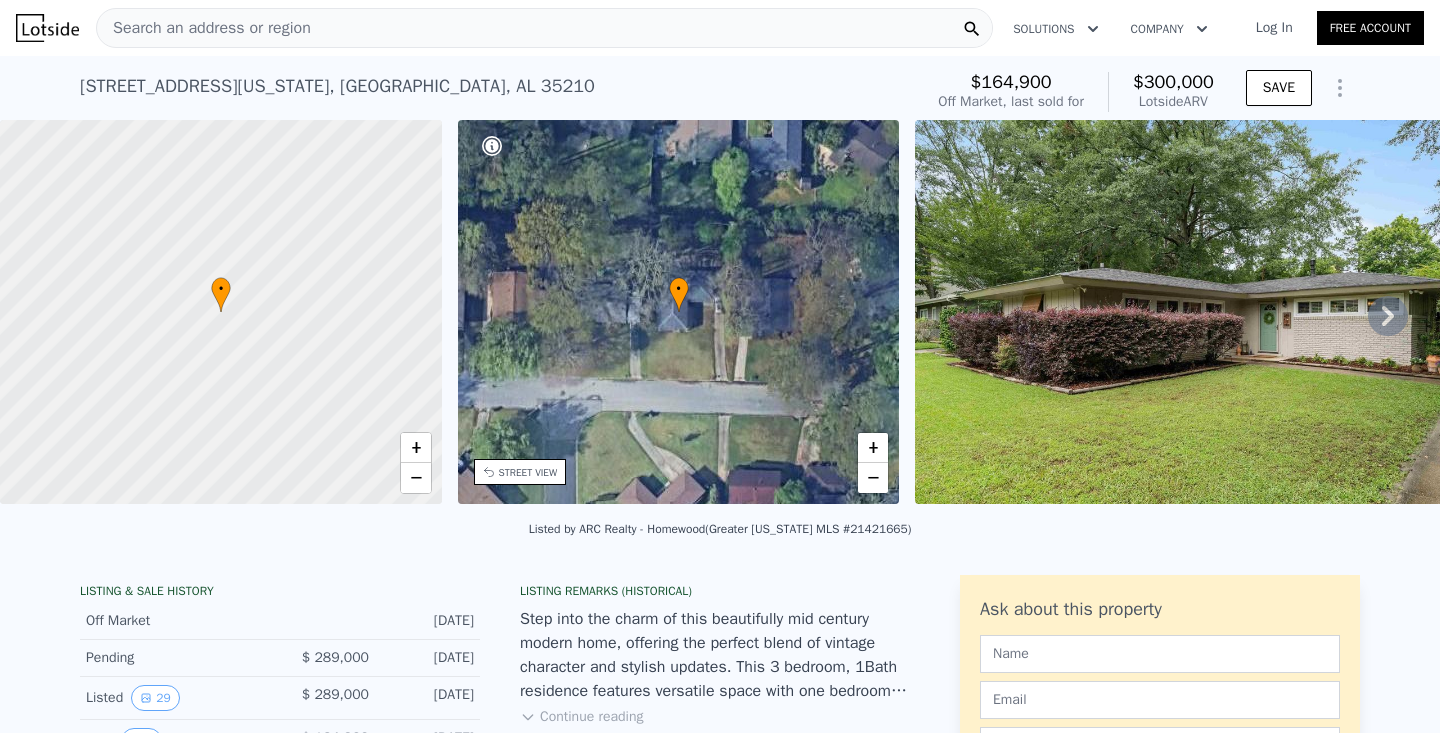 scroll, scrollTop: 311, scrollLeft: 0, axis: vertical 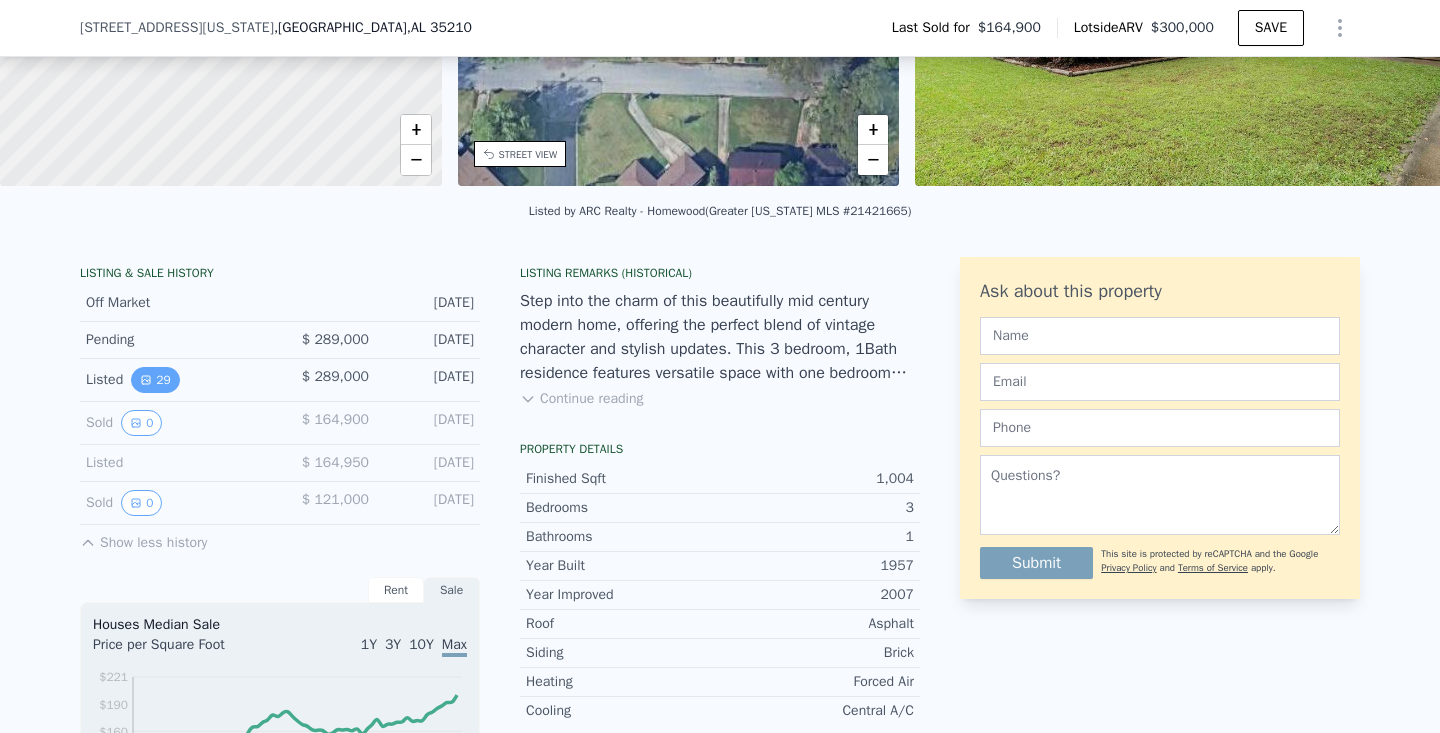 click 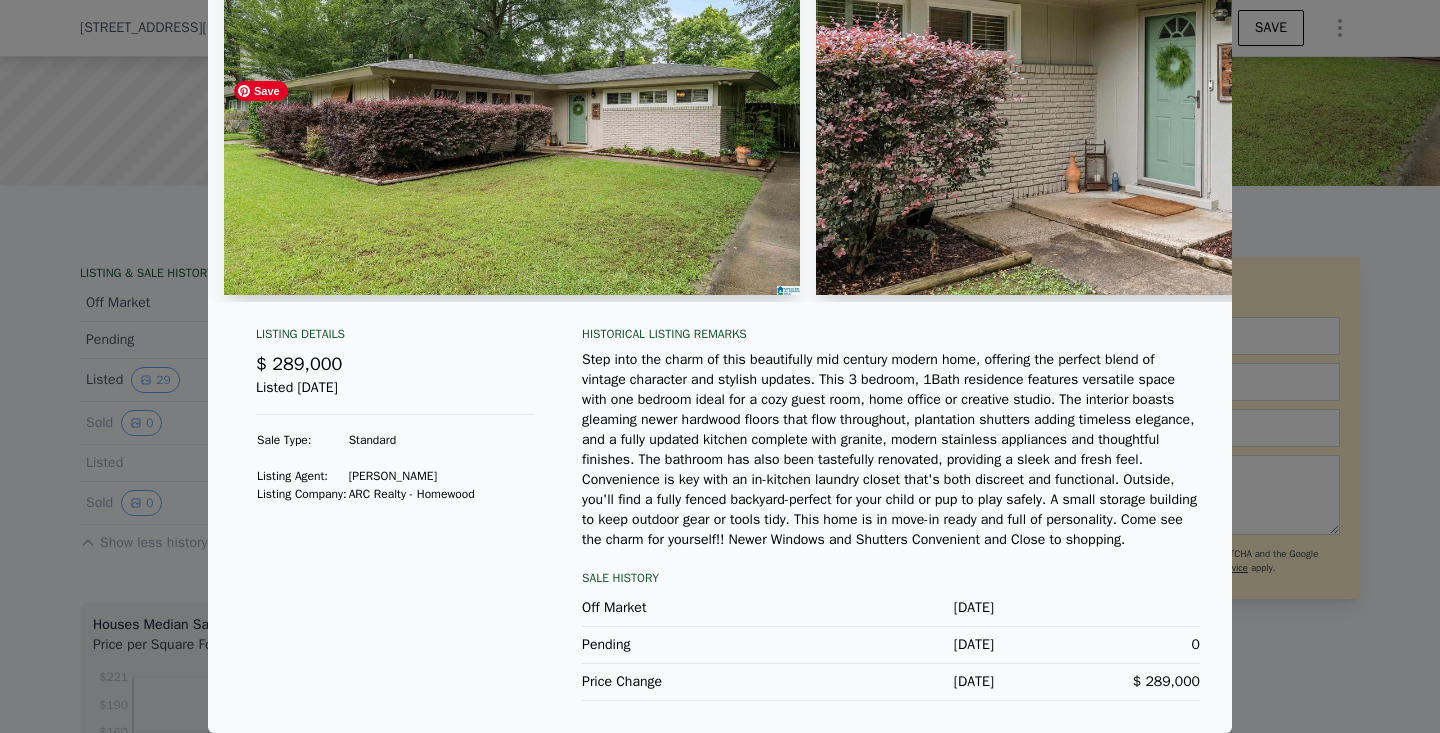 scroll, scrollTop: 0, scrollLeft: 0, axis: both 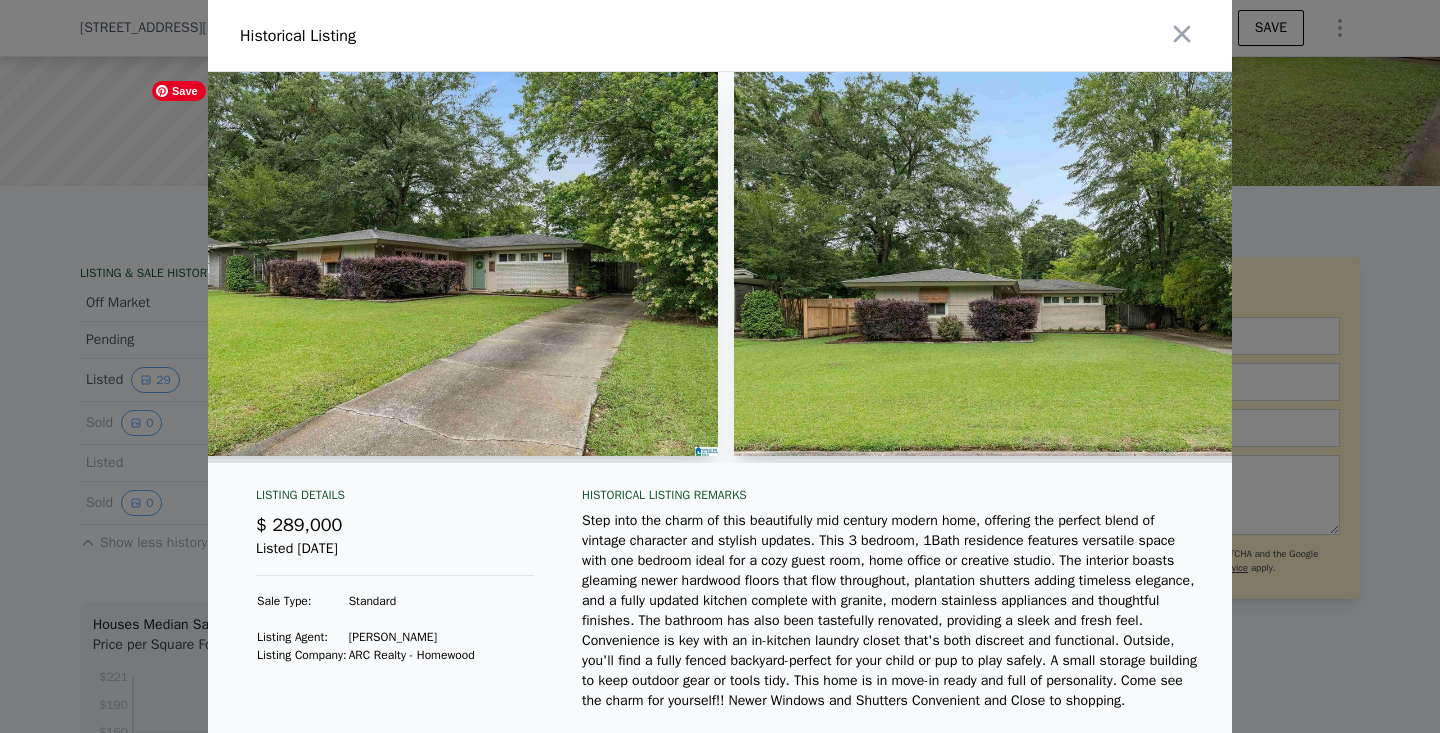 click at bounding box center [430, 264] 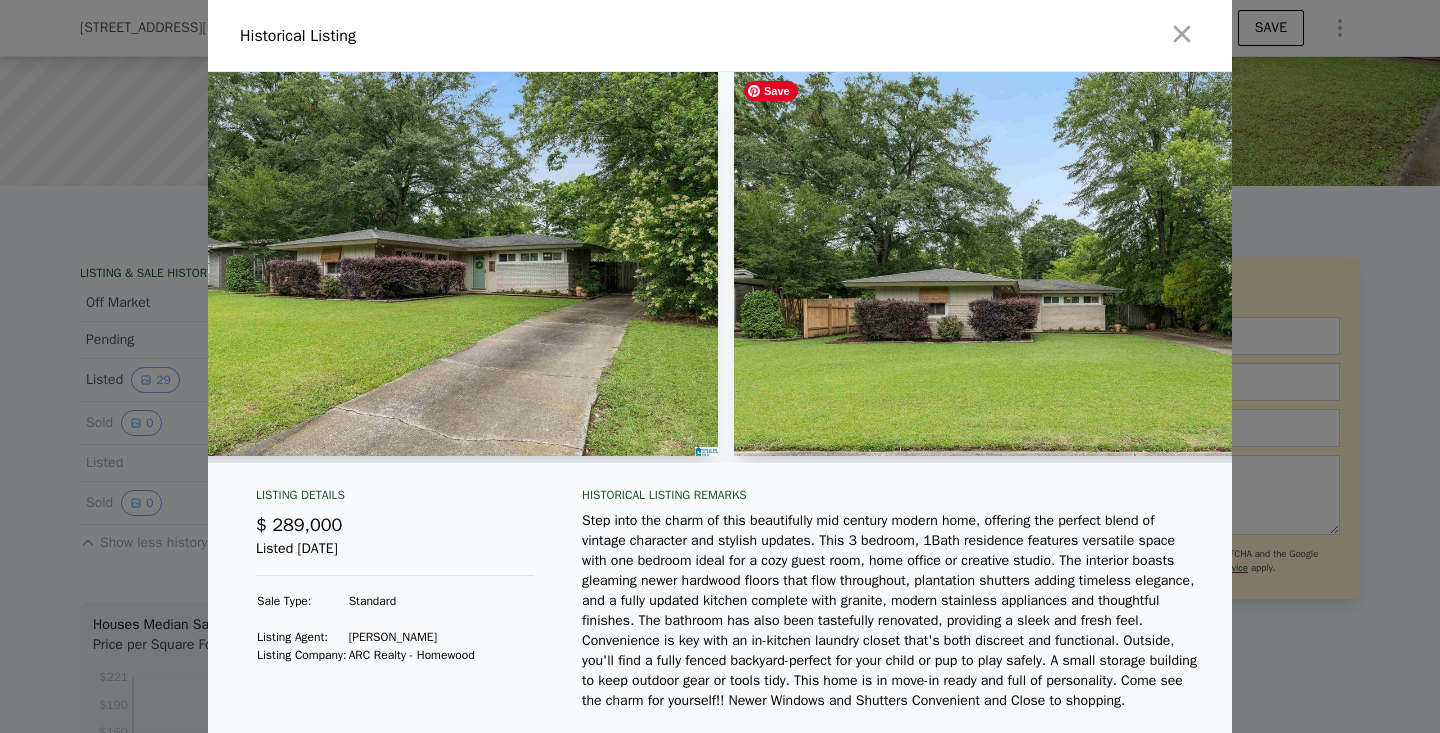 click at bounding box center (1022, 264) 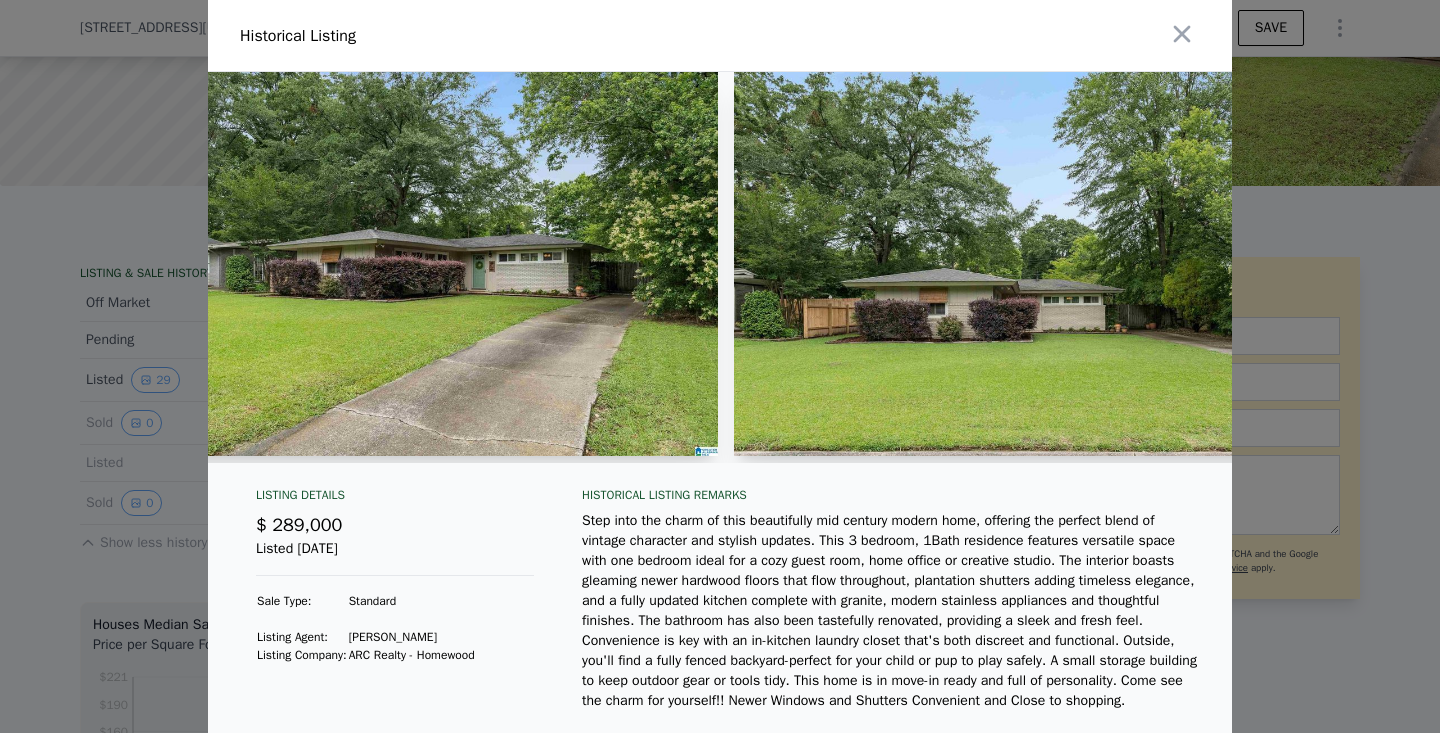 click at bounding box center [720, 366] 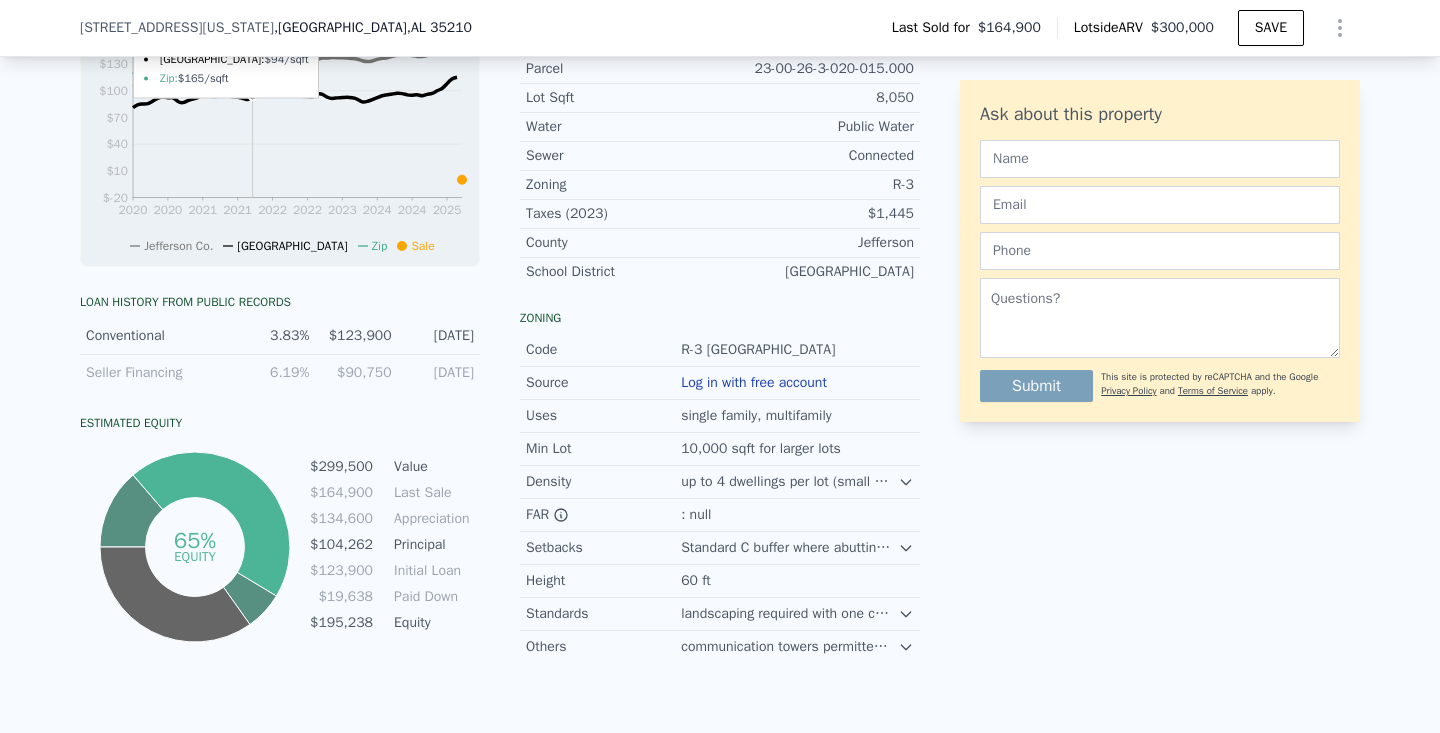 scroll, scrollTop: 171, scrollLeft: 0, axis: vertical 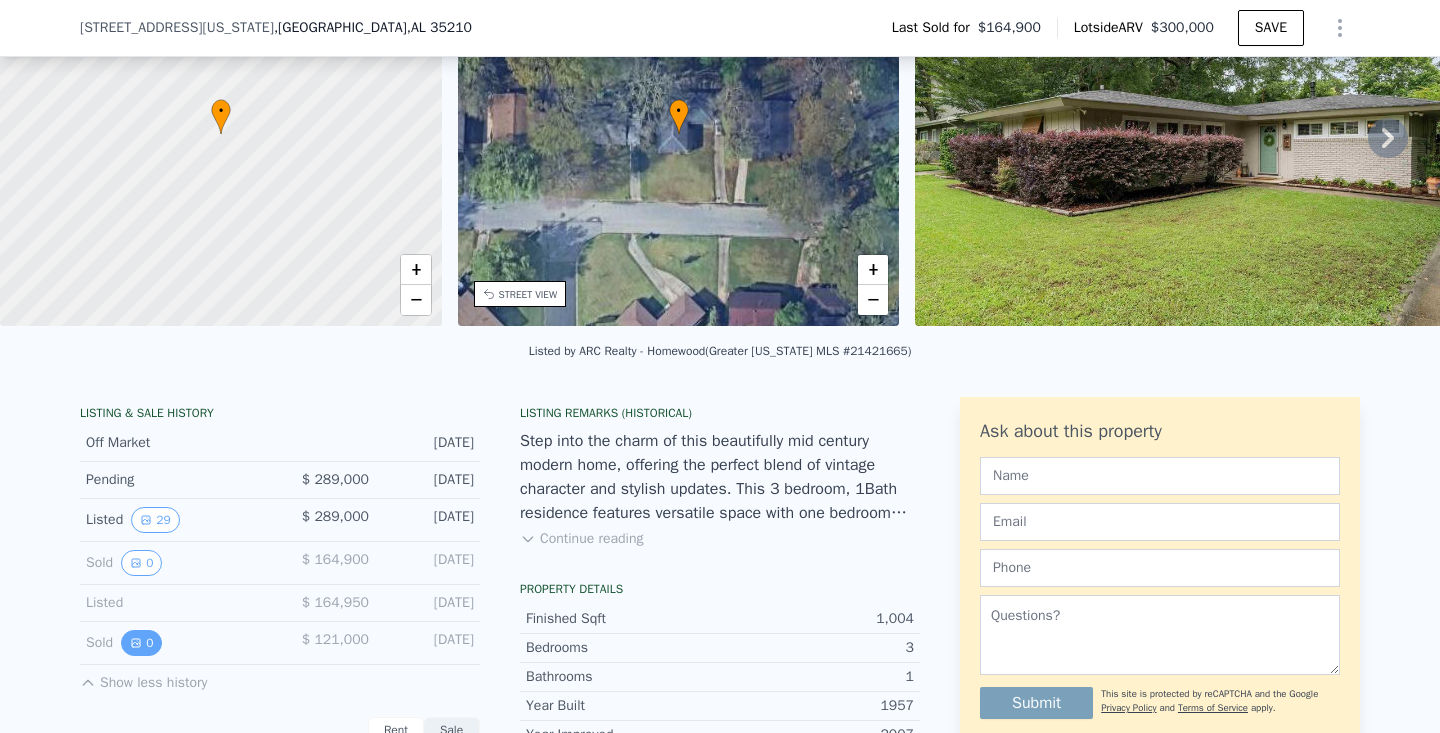 click on "0" at bounding box center [141, 643] 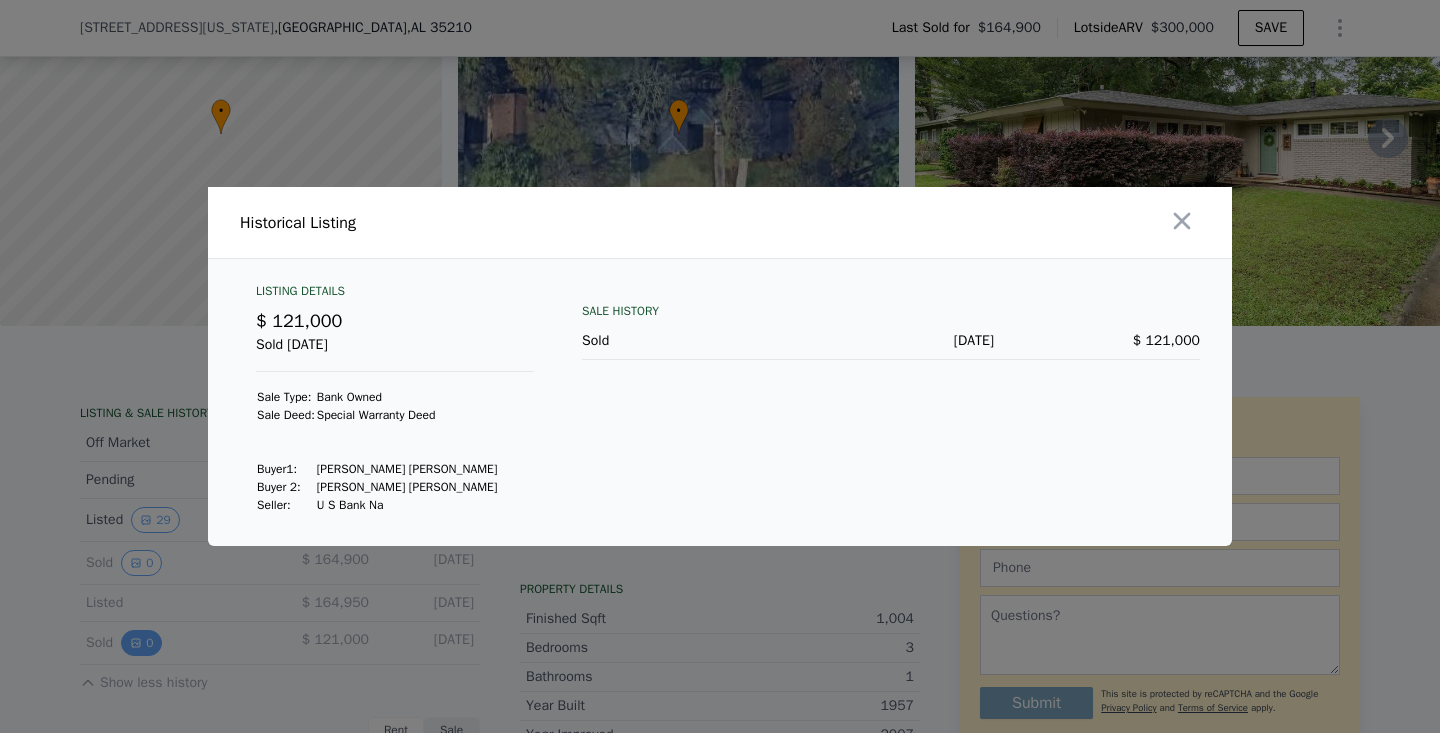 click at bounding box center (720, 366) 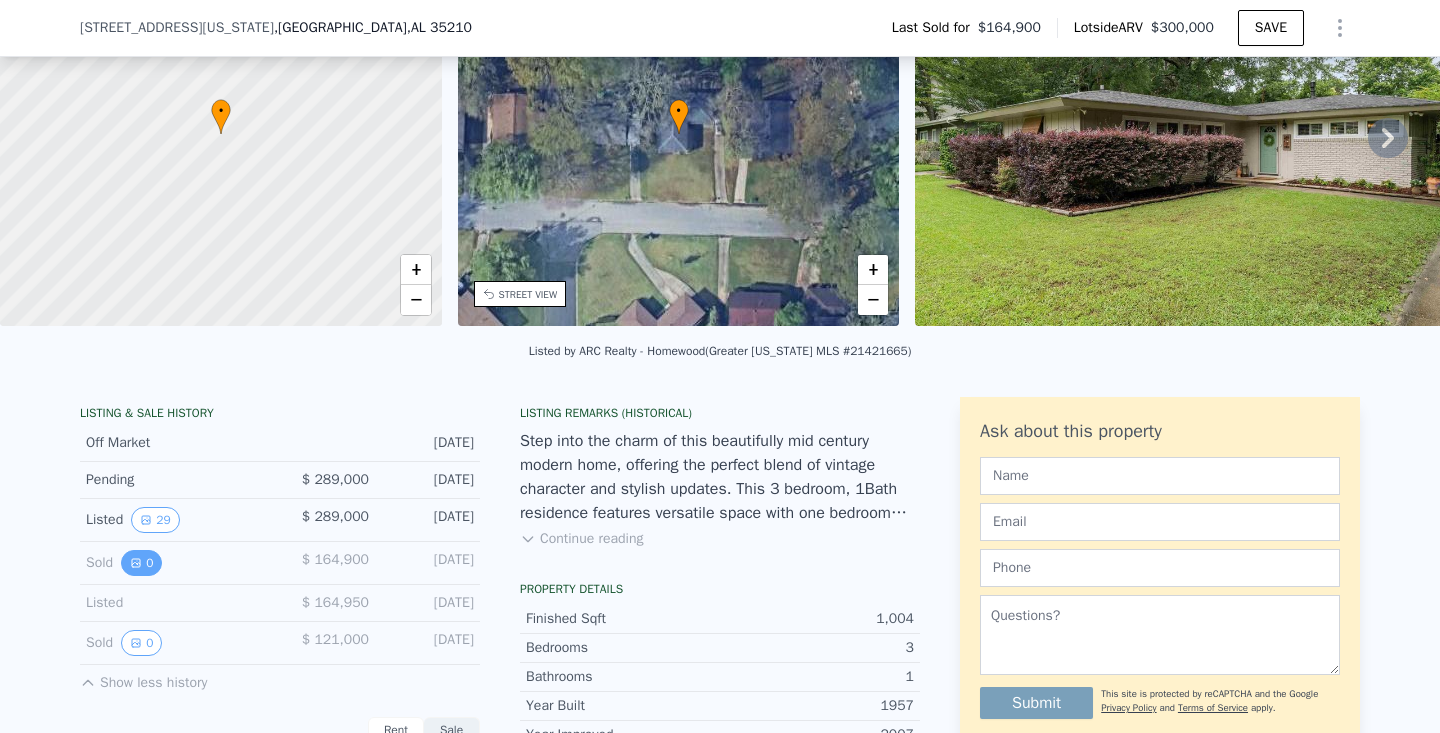 click on "0" at bounding box center [141, 563] 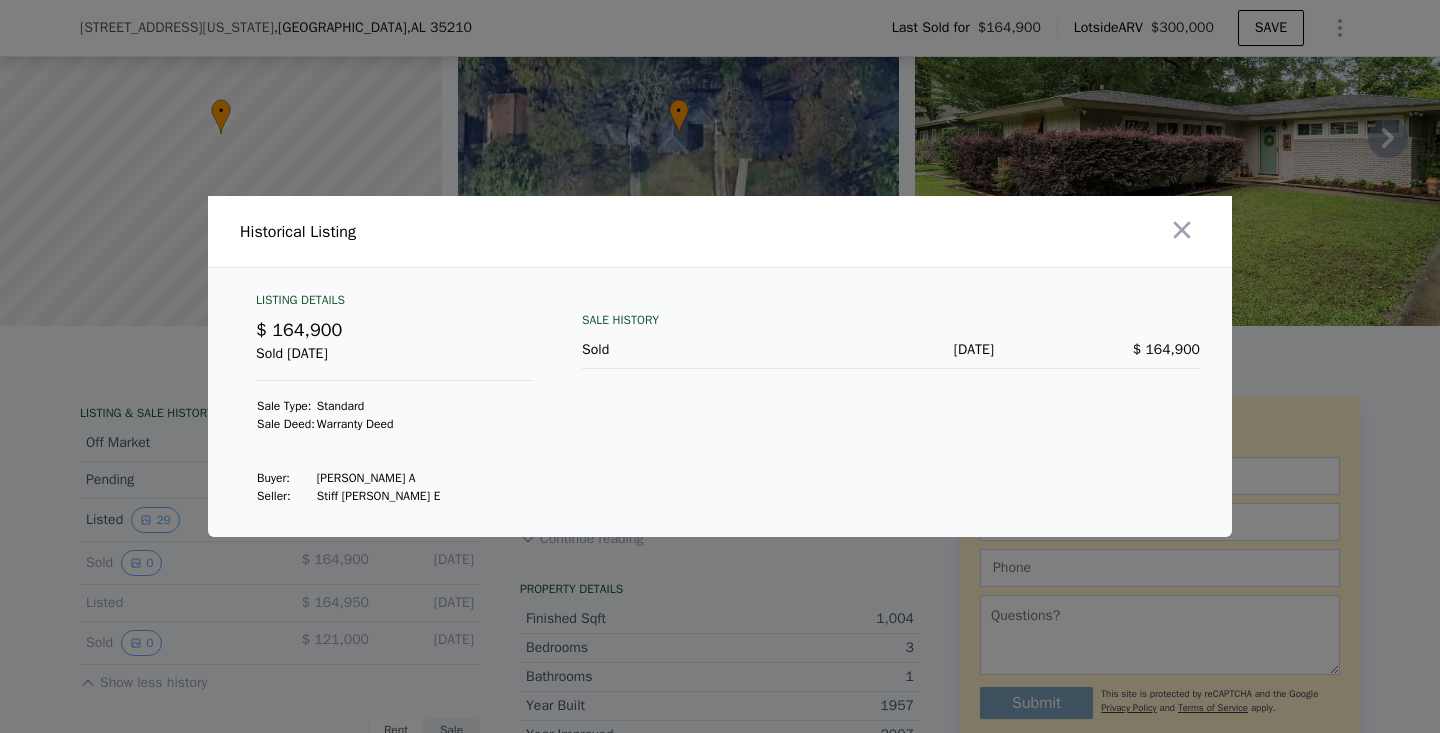 click at bounding box center [720, 366] 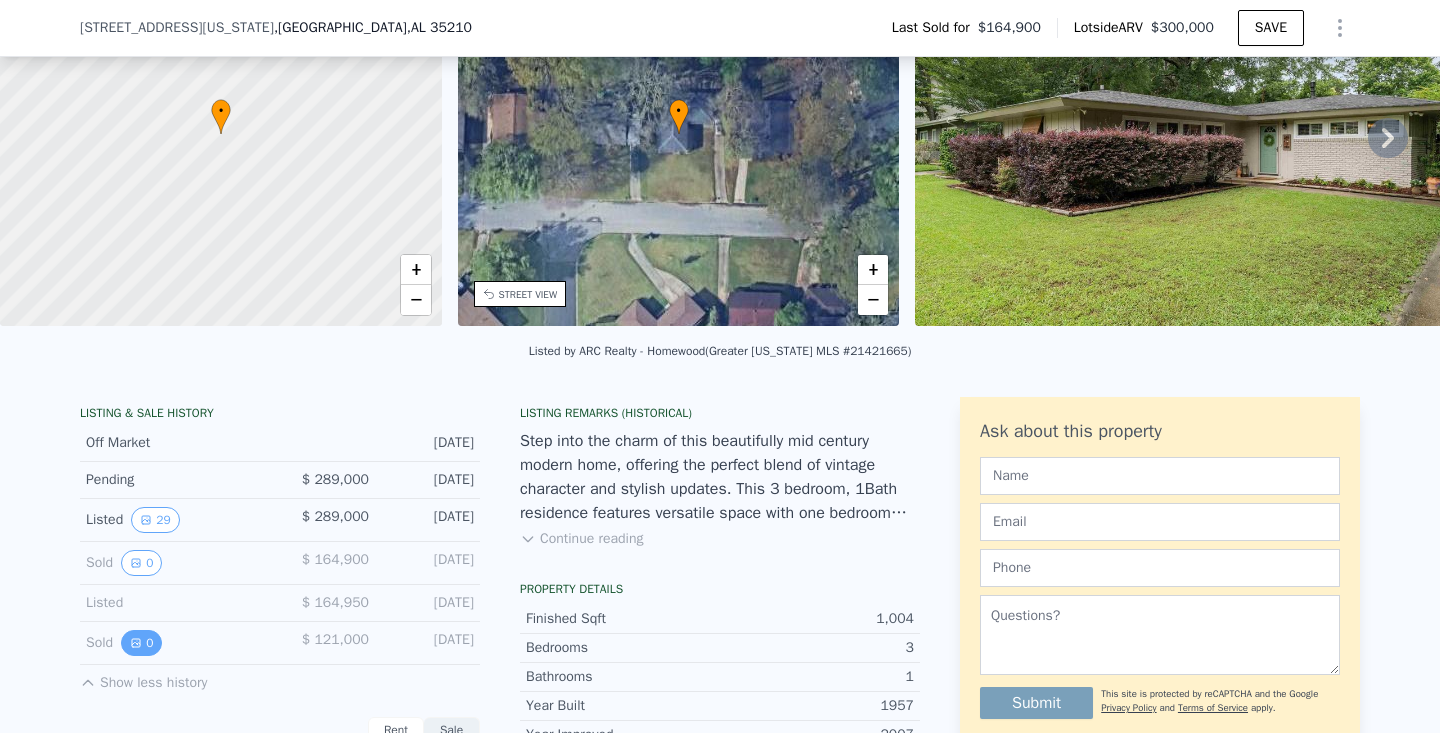 click on "0" at bounding box center [141, 643] 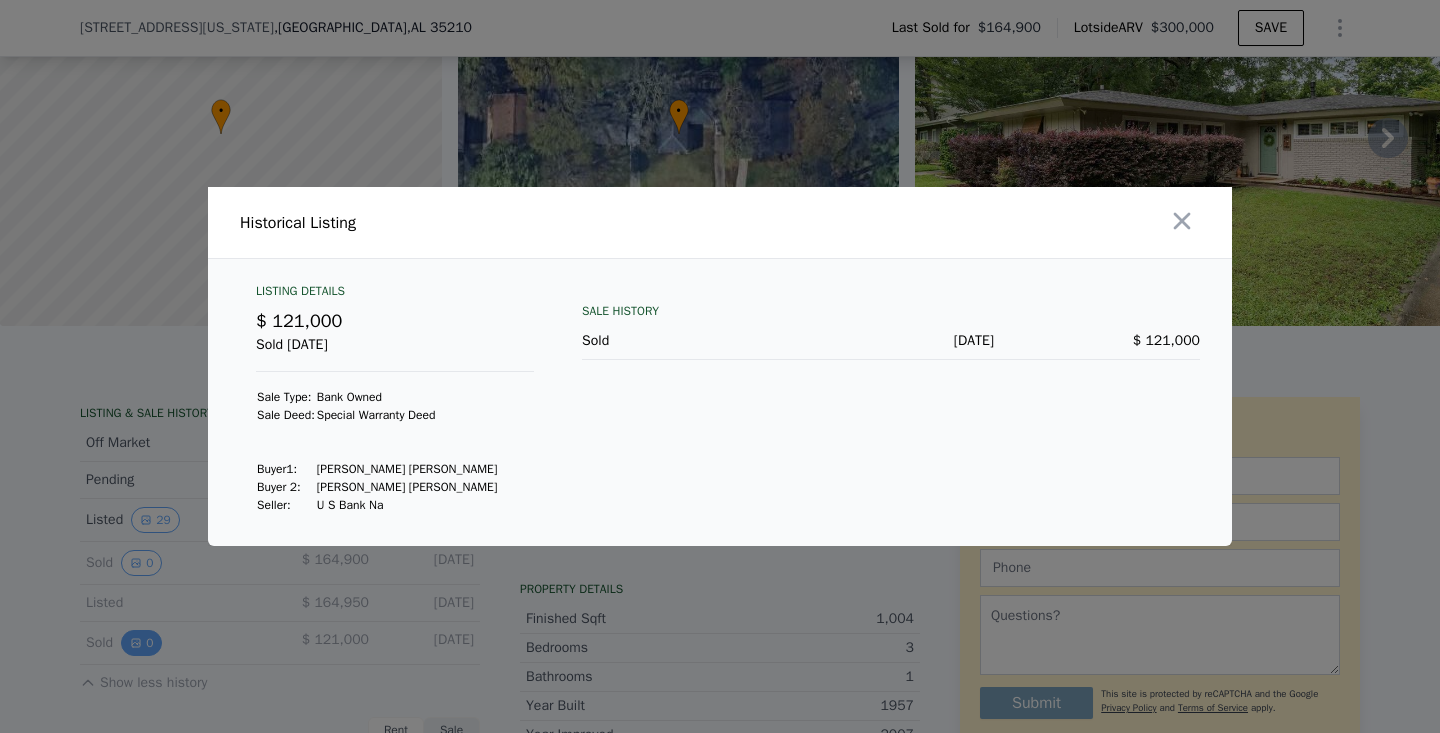 click at bounding box center (720, 366) 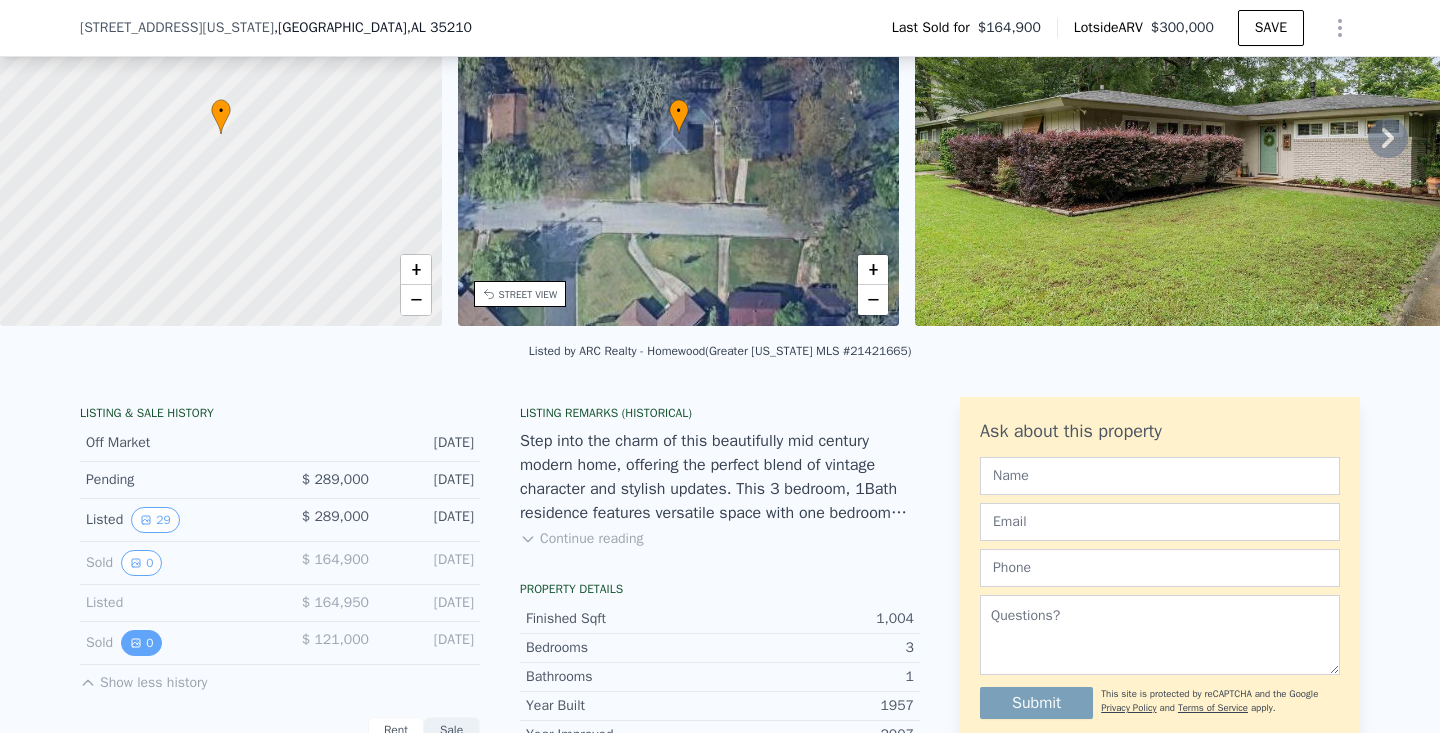 click on "0" at bounding box center [141, 643] 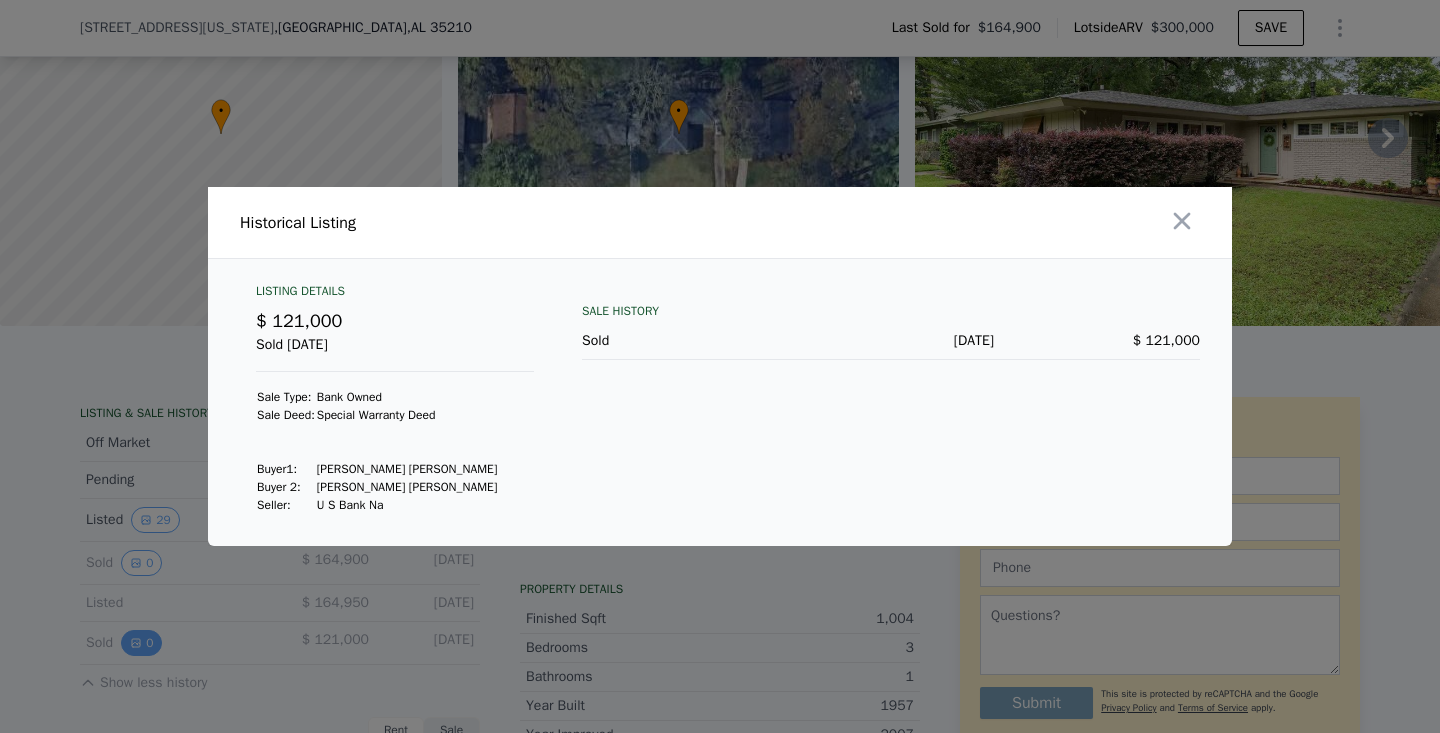 click at bounding box center (720, 366) 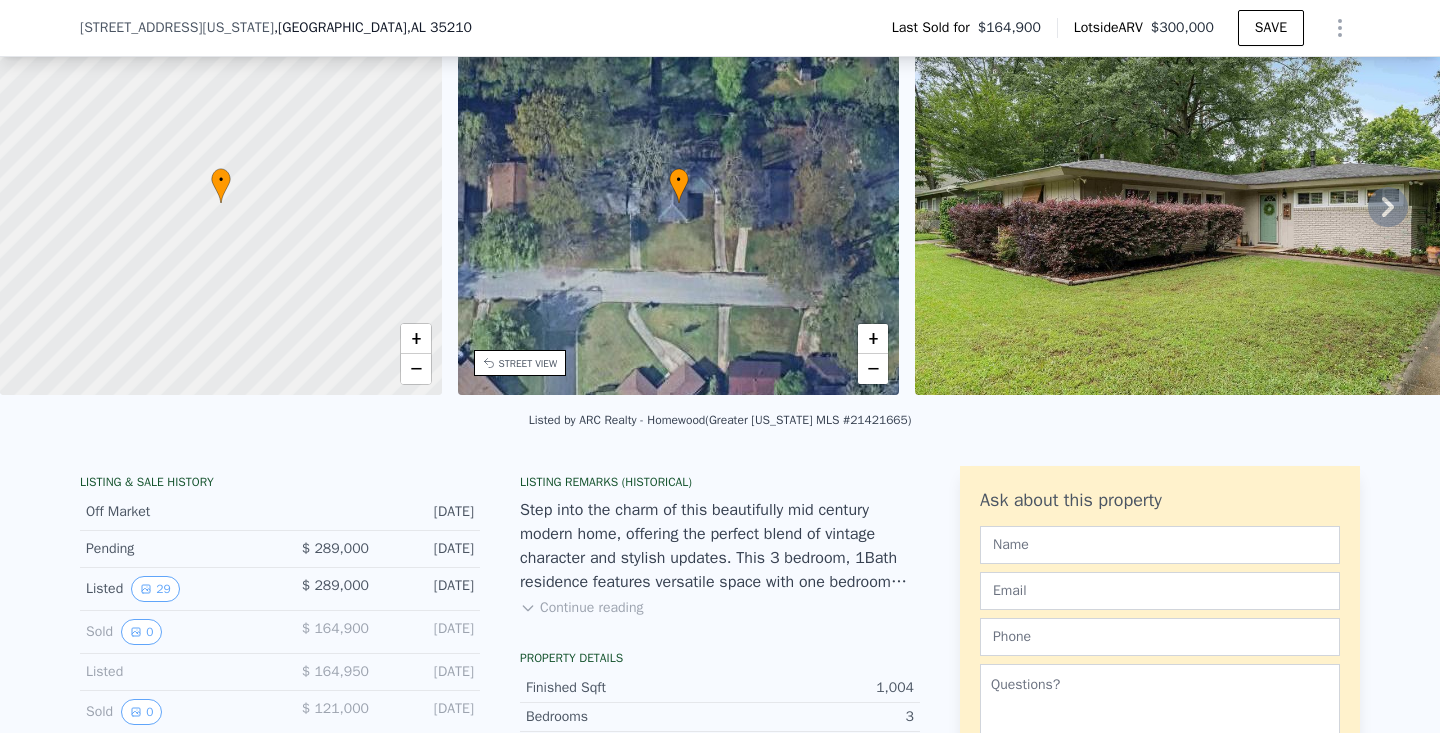 scroll, scrollTop: 7, scrollLeft: 0, axis: vertical 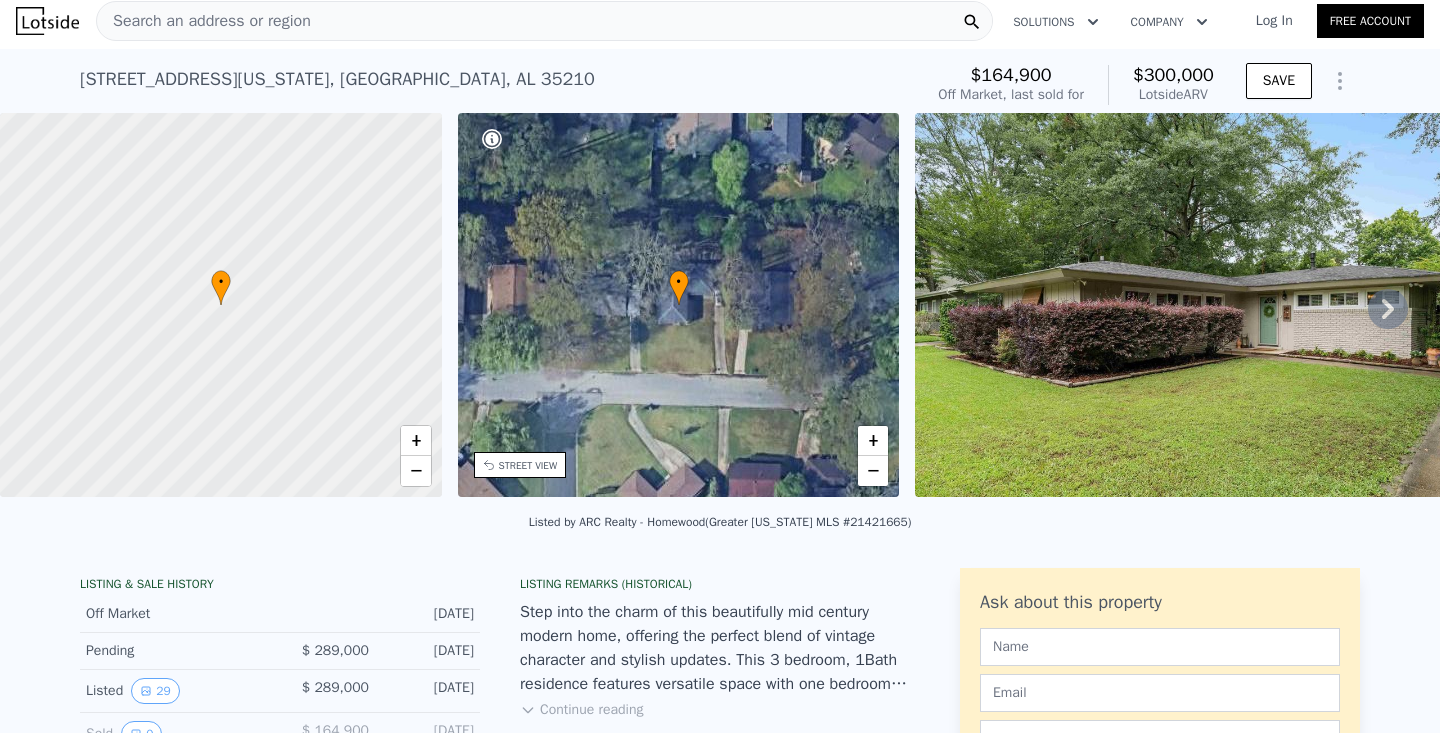 click on "•
+ −" at bounding box center (679, 305) 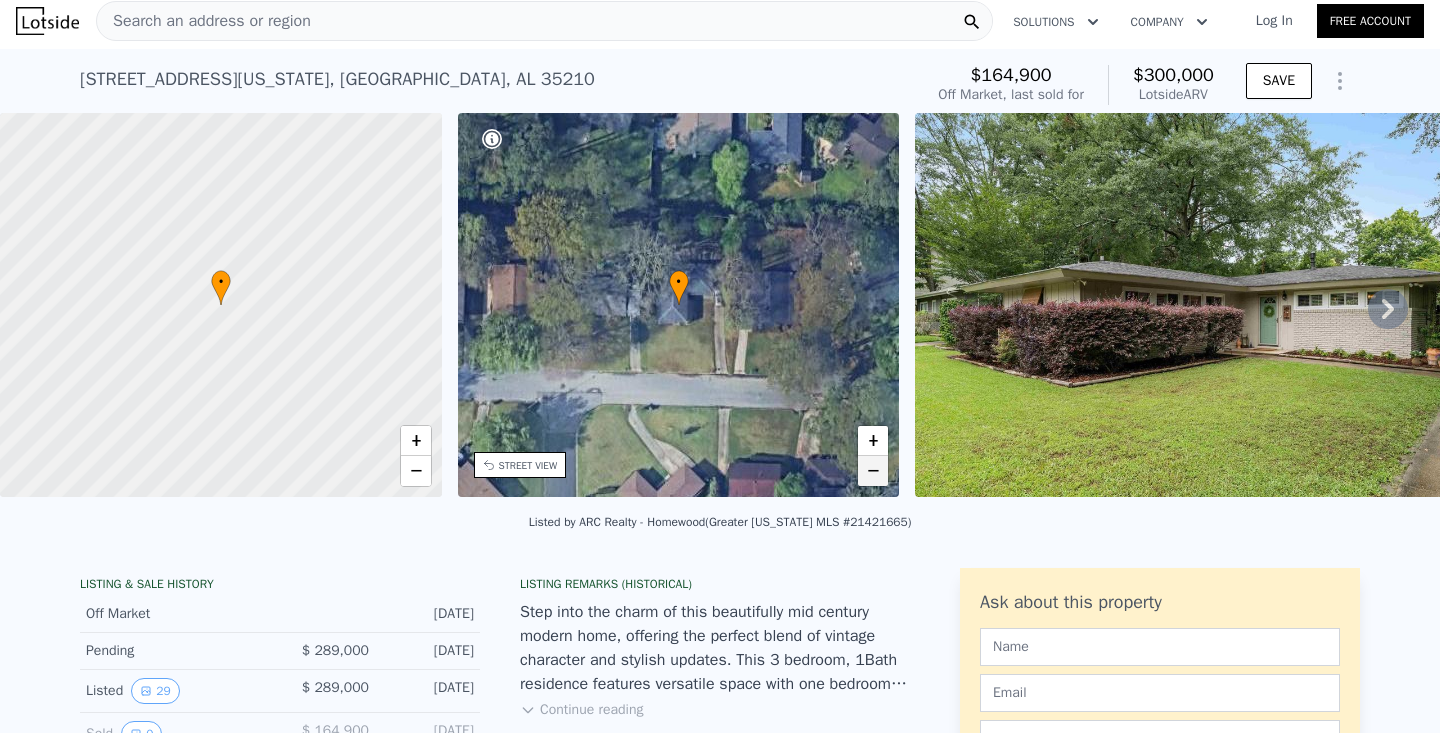 click on "−" at bounding box center [873, 471] 